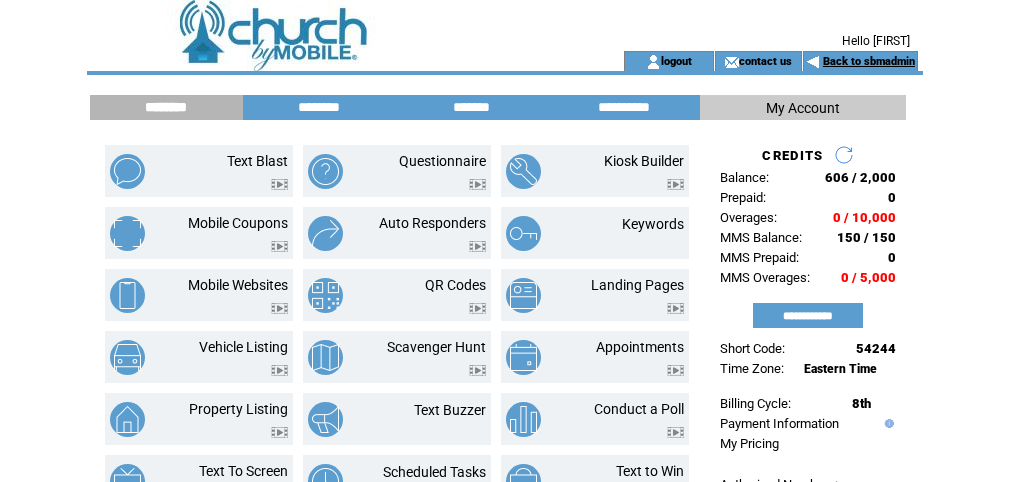 click on "Back to sbmadmin" at bounding box center (869, 61) 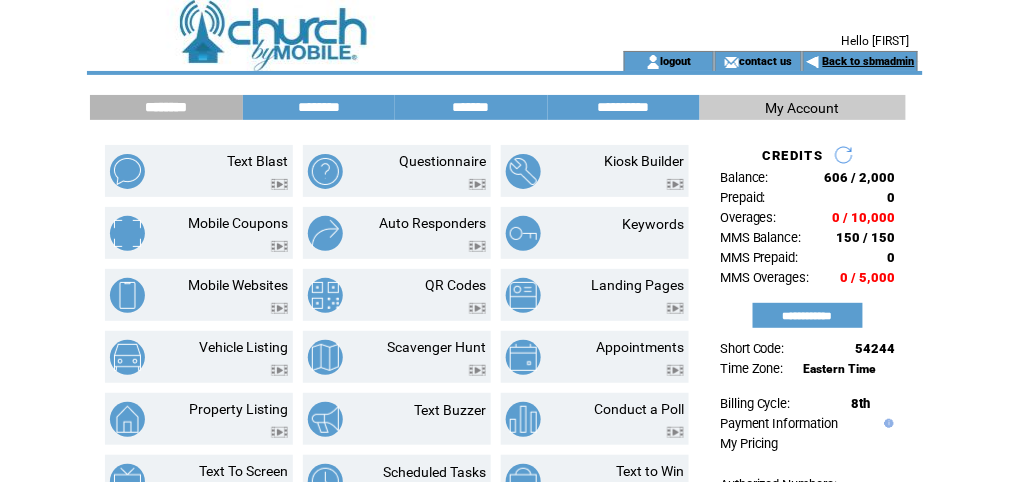 scroll, scrollTop: 0, scrollLeft: 0, axis: both 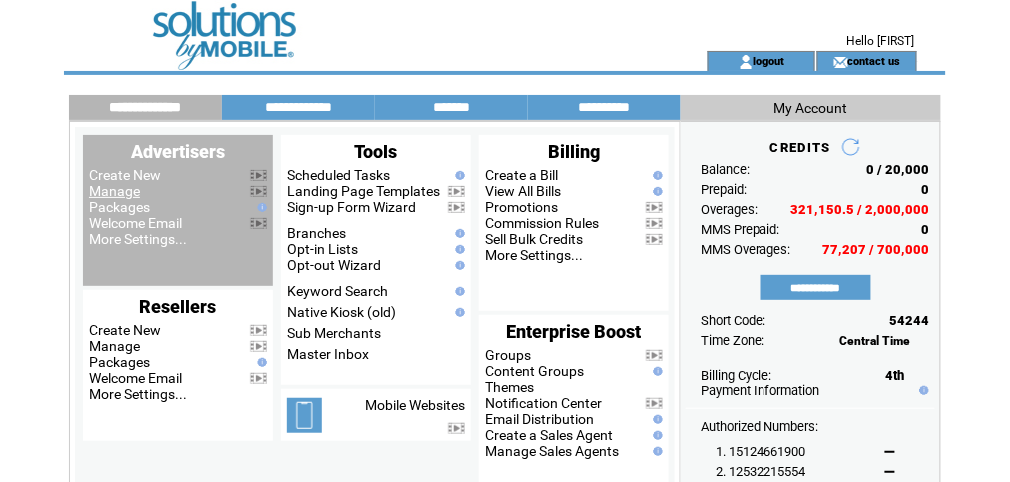 click on "Manage" at bounding box center [114, 191] 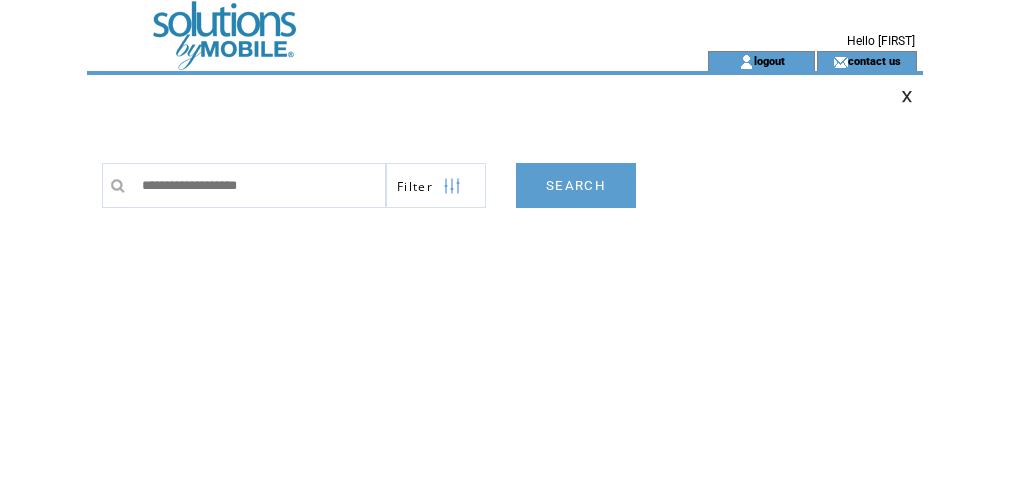 scroll, scrollTop: 0, scrollLeft: 0, axis: both 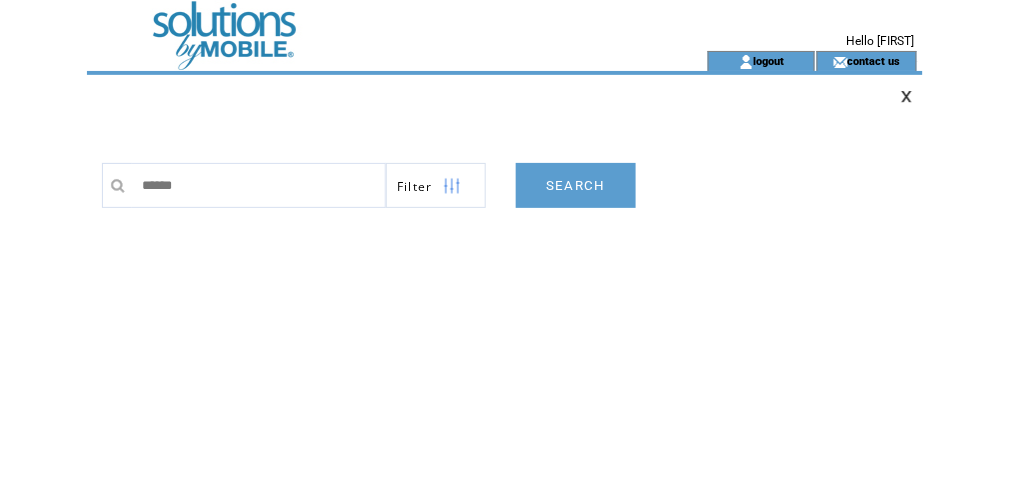 type on "*******" 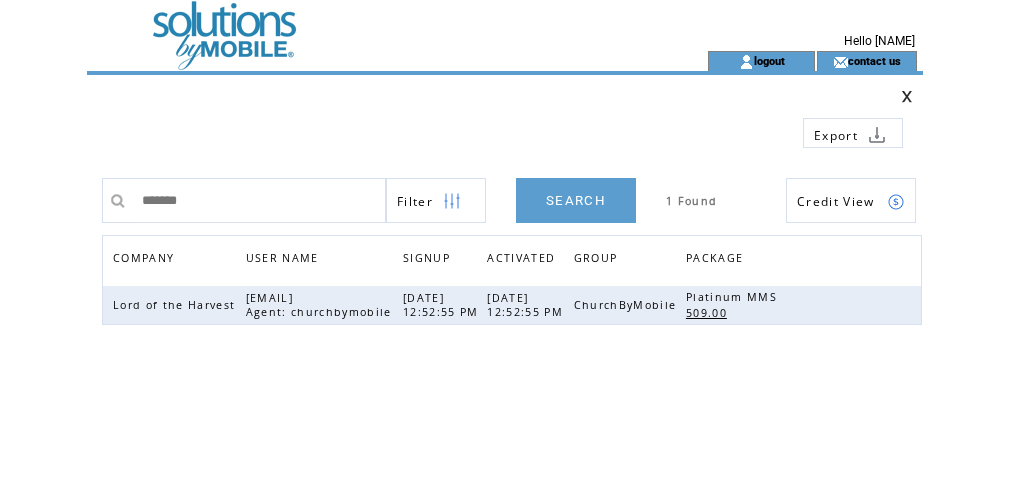scroll, scrollTop: 0, scrollLeft: 0, axis: both 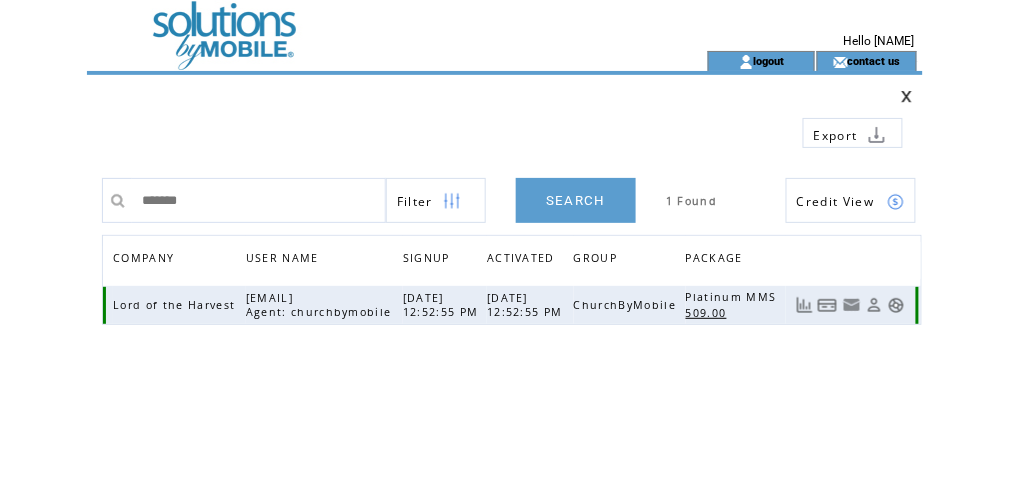 click at bounding box center (896, 305) 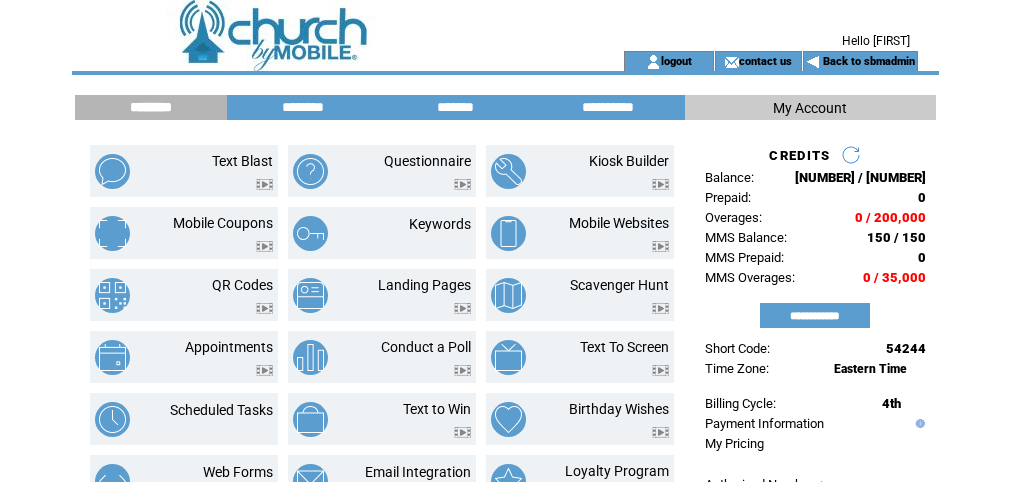 scroll, scrollTop: 0, scrollLeft: 0, axis: both 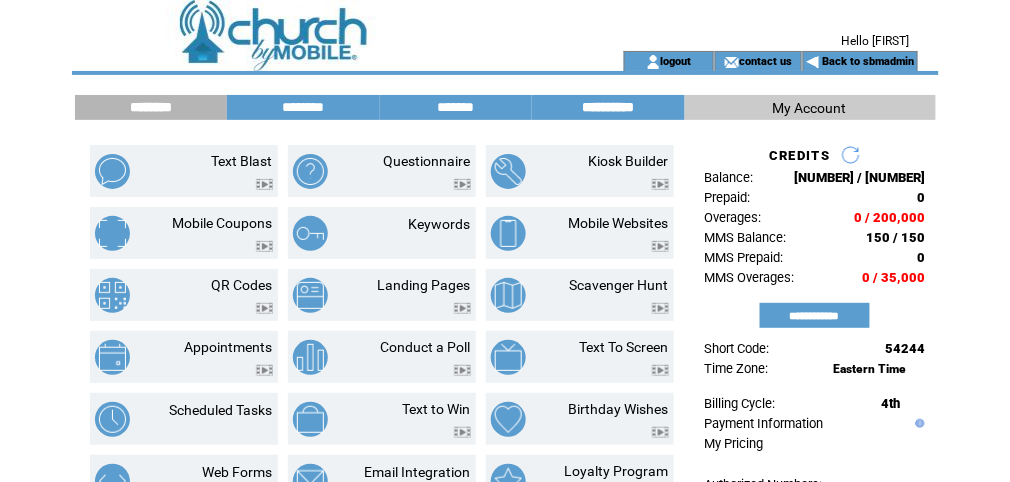 click on "**********" at bounding box center [608, 107] 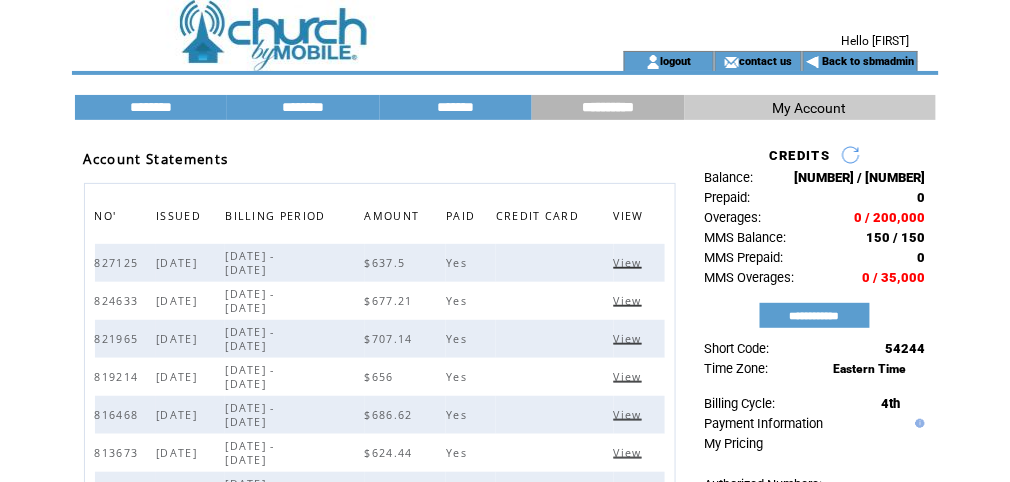 click on "View" at bounding box center (630, 263) 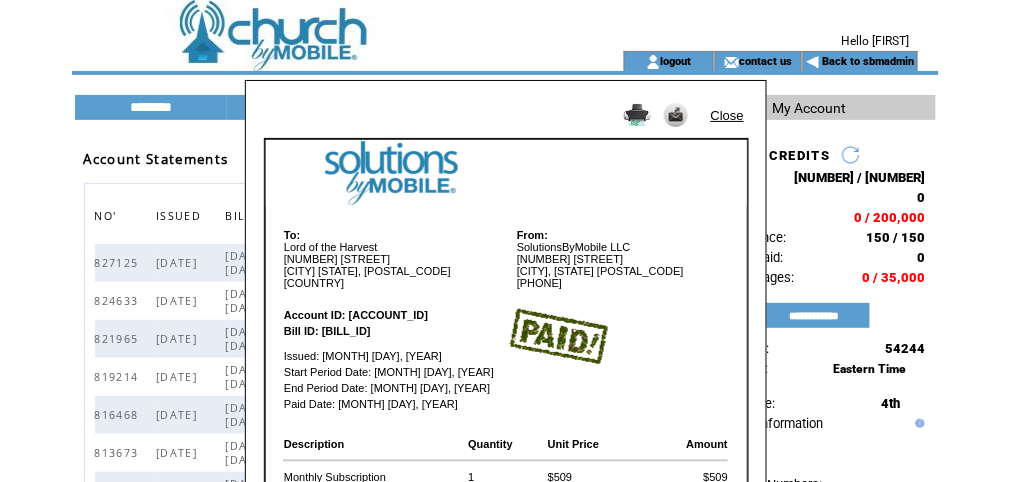 click on "Close" at bounding box center [727, 115] 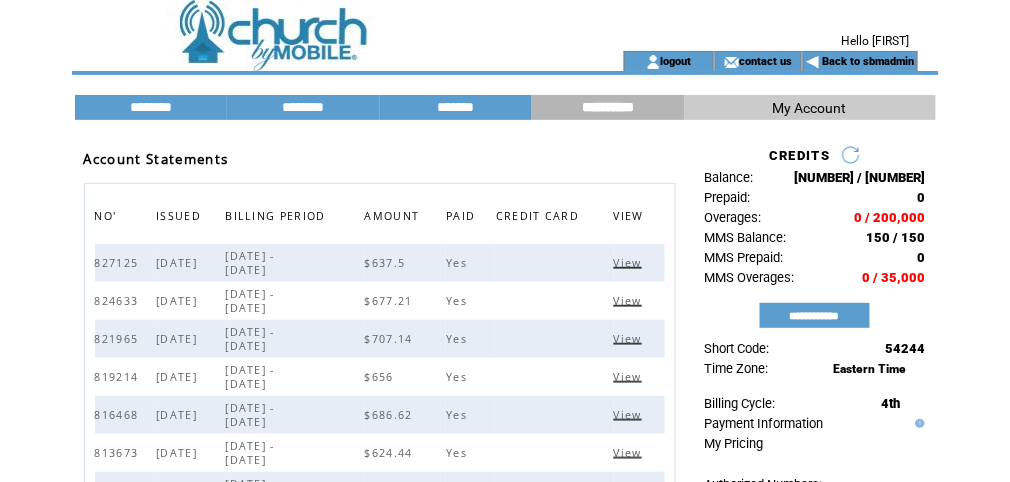 click at bounding box center (327, 25) 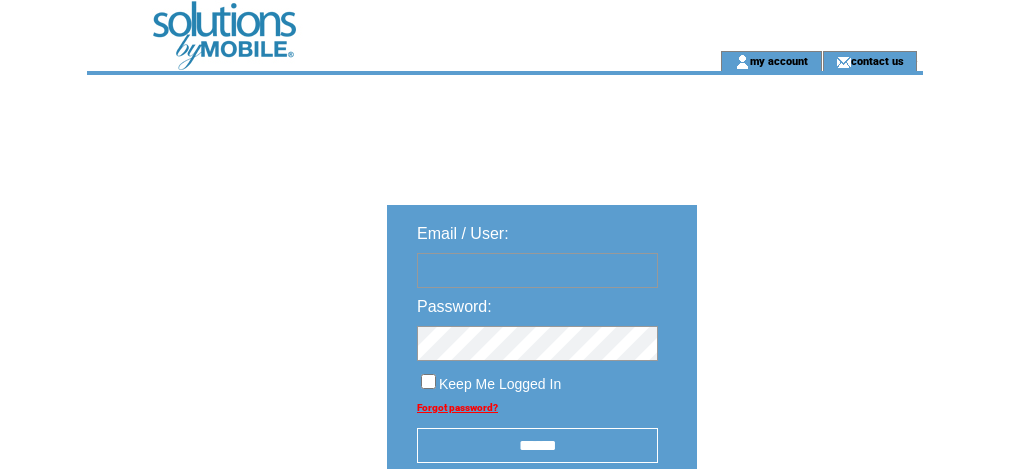 scroll, scrollTop: 0, scrollLeft: 0, axis: both 